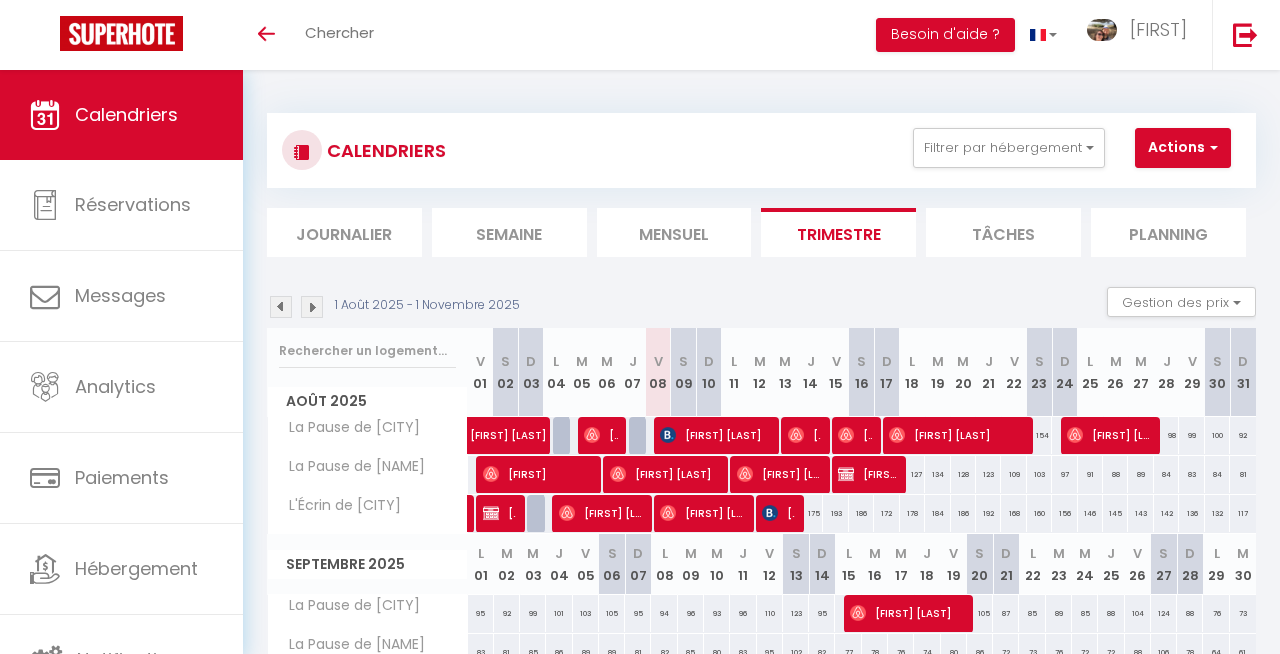scroll, scrollTop: 0, scrollLeft: 0, axis: both 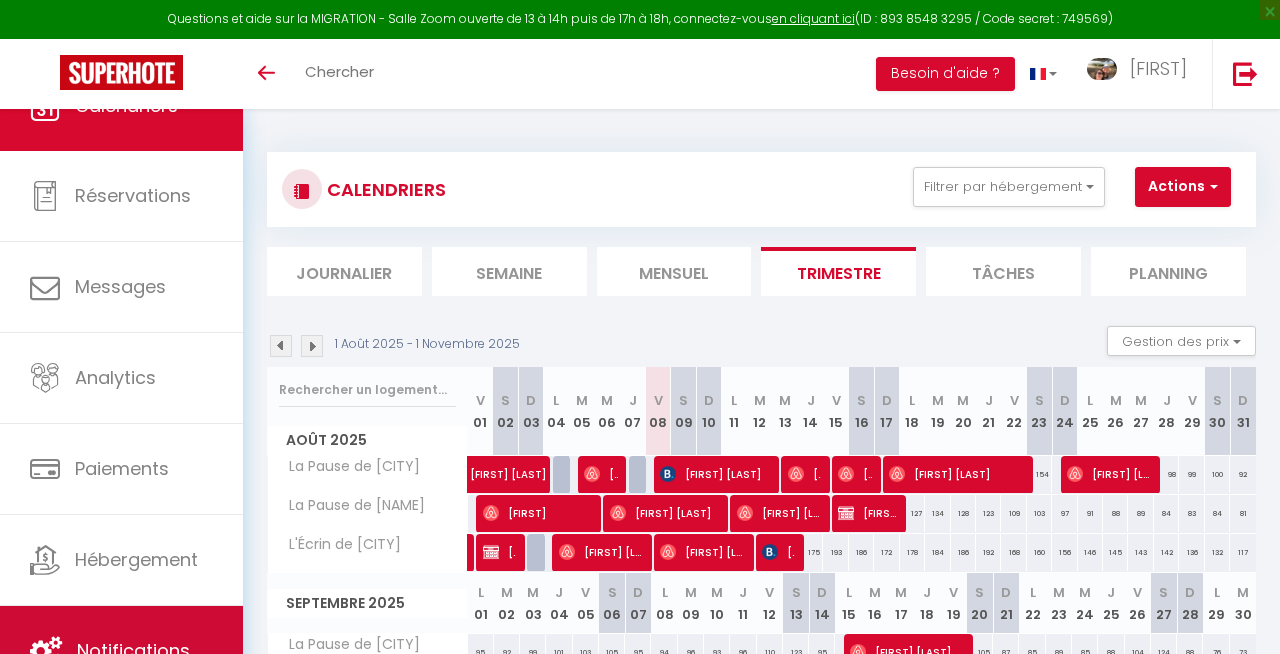 click on "Notifications" at bounding box center [121, 651] 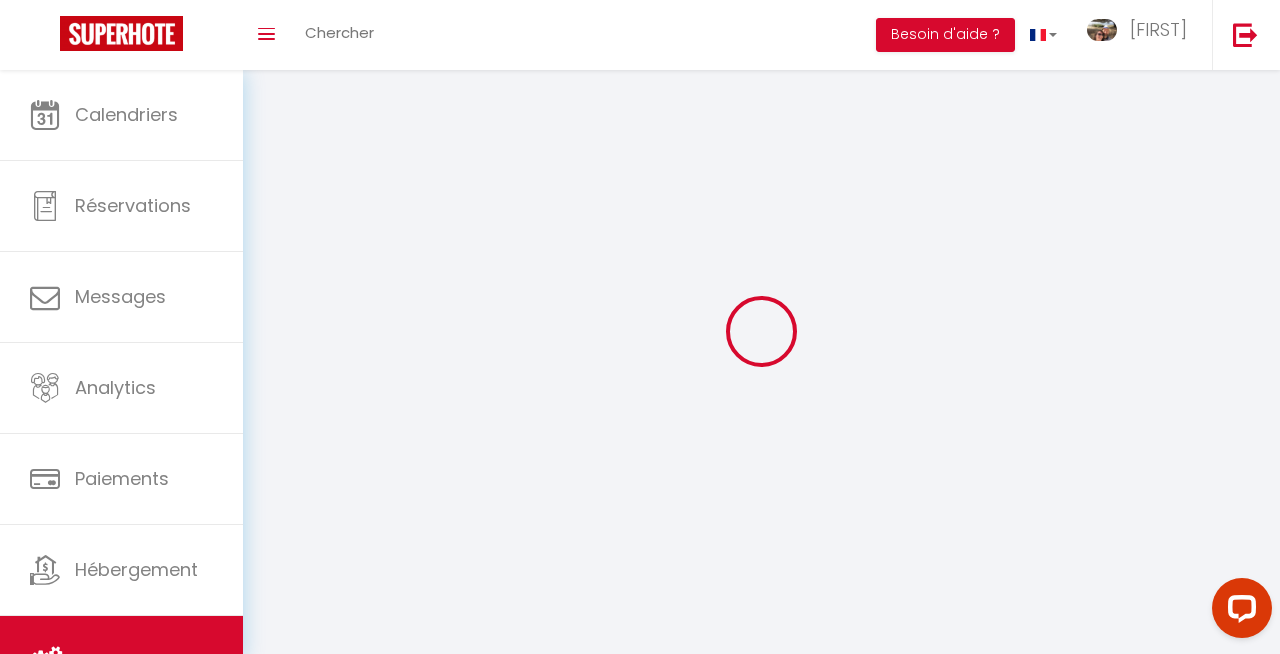 scroll, scrollTop: 0, scrollLeft: 0, axis: both 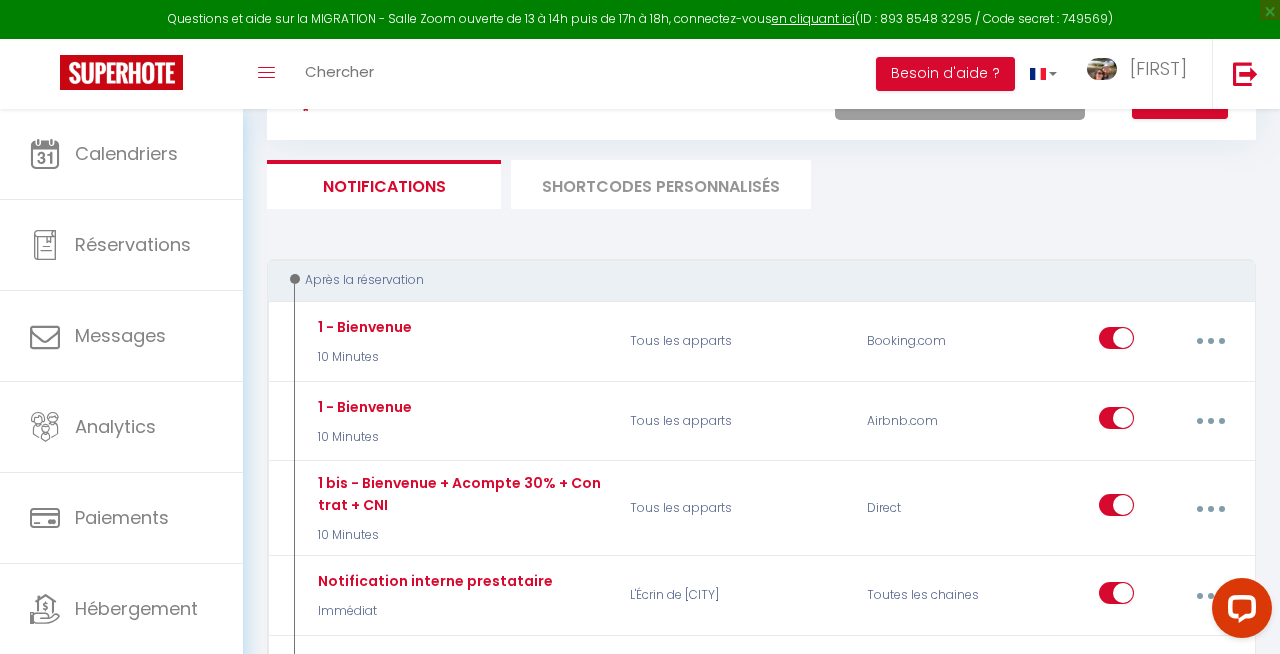 click on "SHORTCODES PERSONNALISÉS" at bounding box center (661, 184) 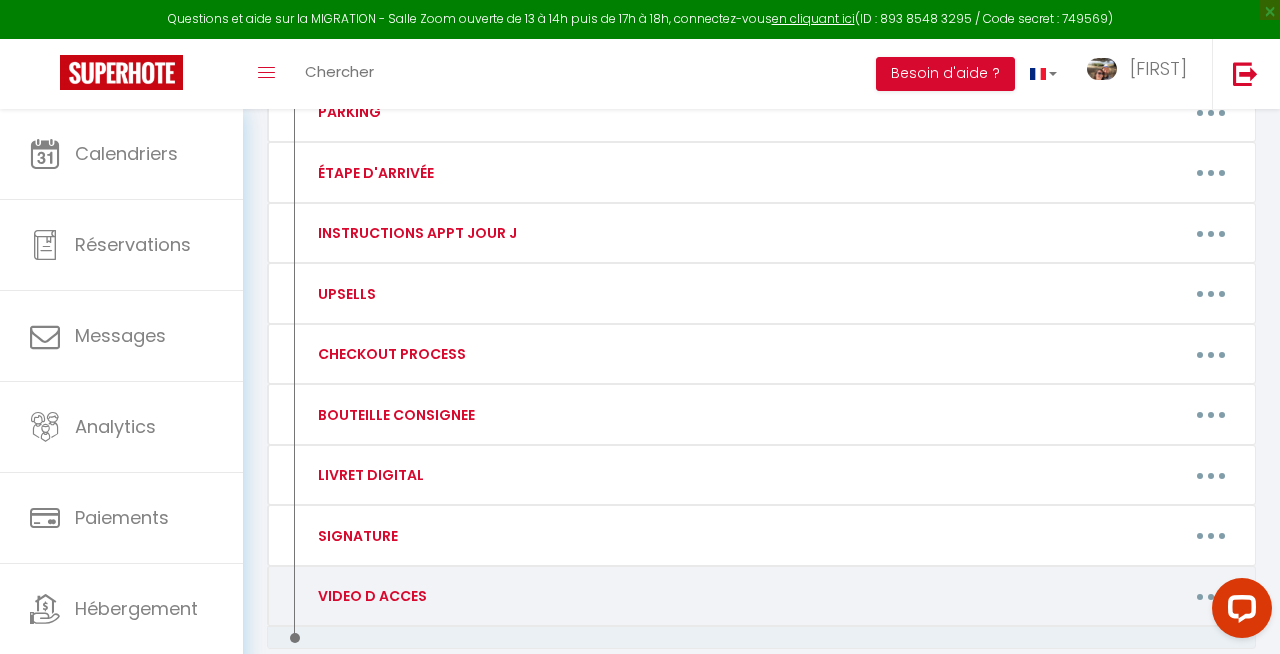 scroll, scrollTop: 760, scrollLeft: 0, axis: vertical 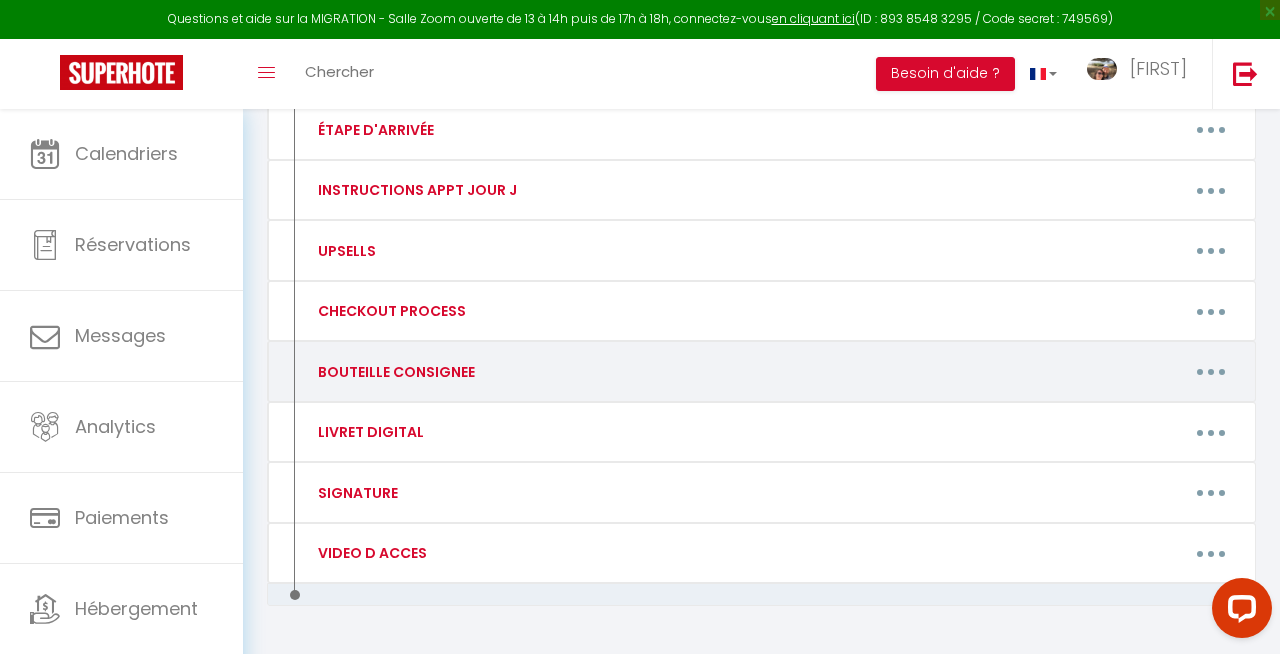 click at bounding box center [1211, 372] 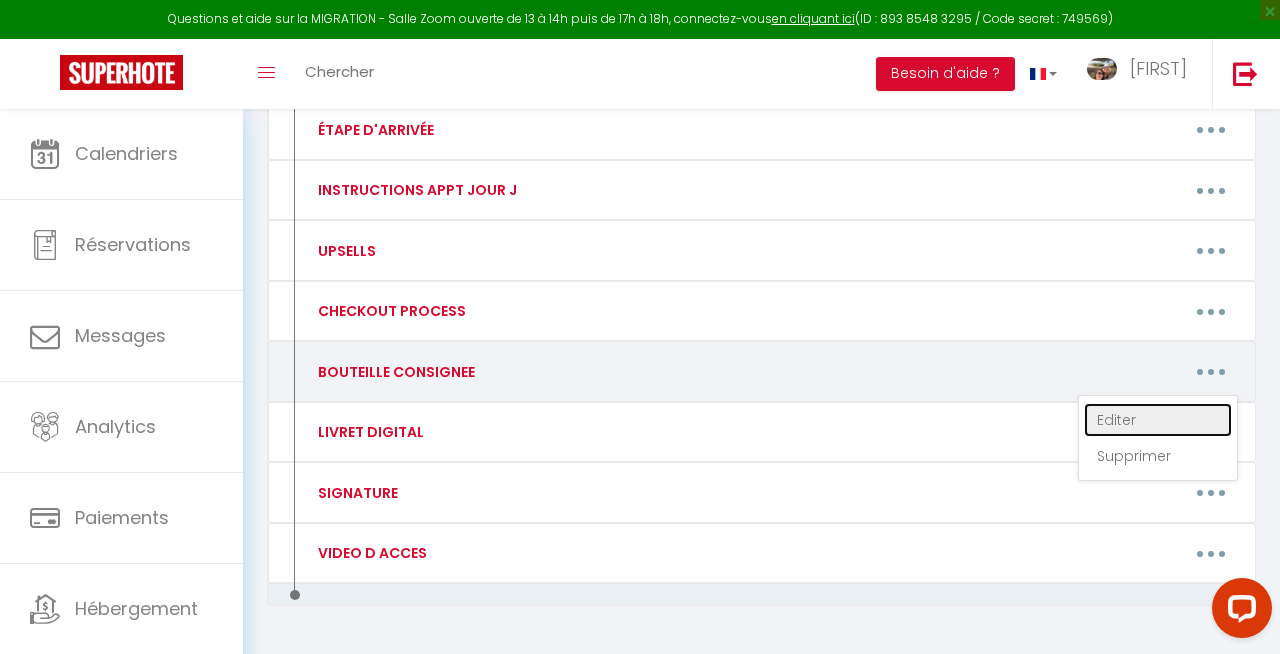 click on "Editer" at bounding box center (1158, 420) 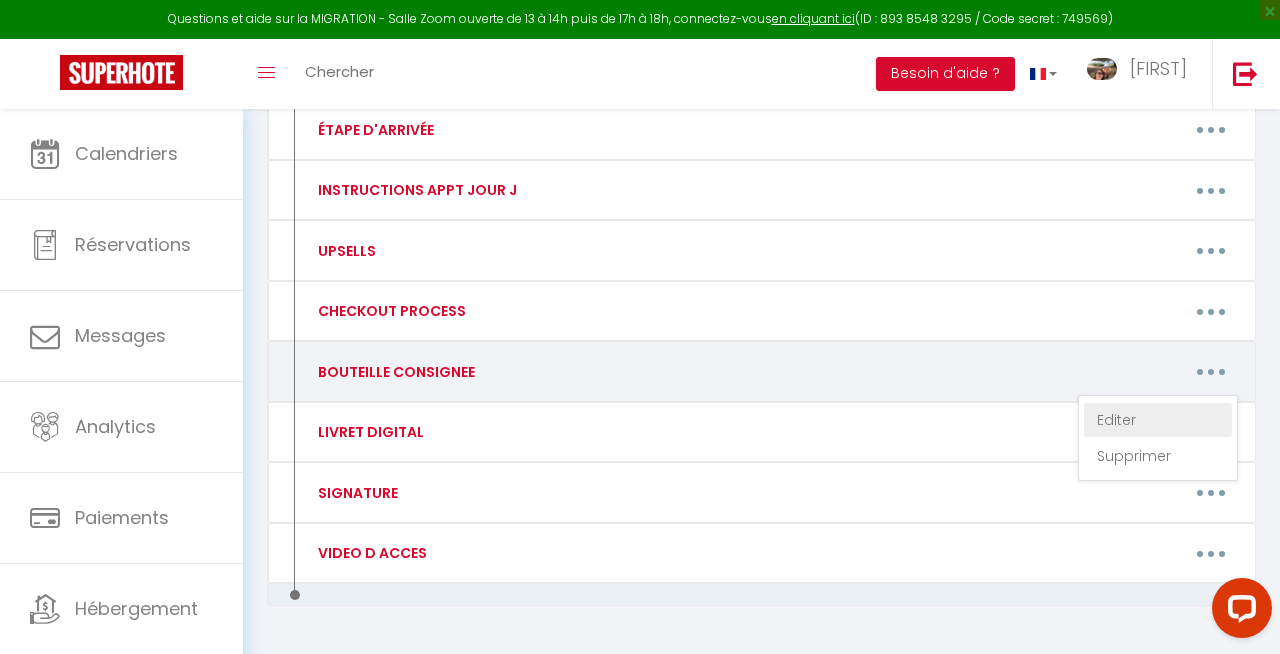 type on "BOUTEILLE CONSIGNEE" 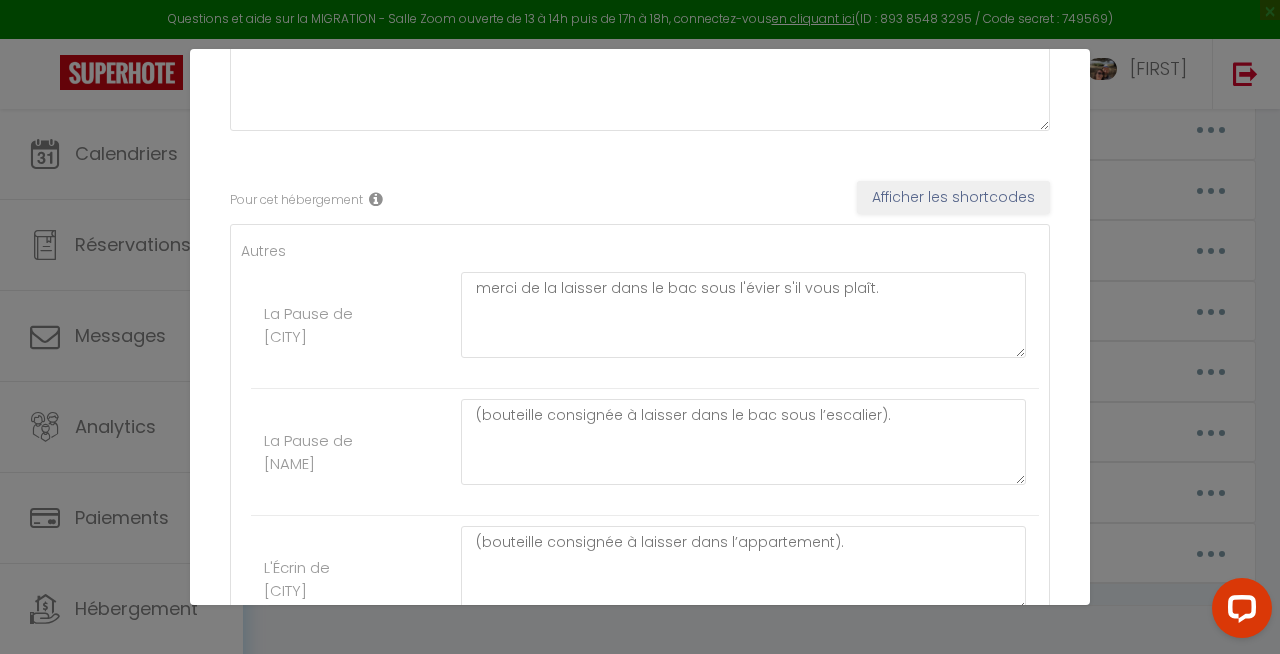 scroll, scrollTop: 230, scrollLeft: 0, axis: vertical 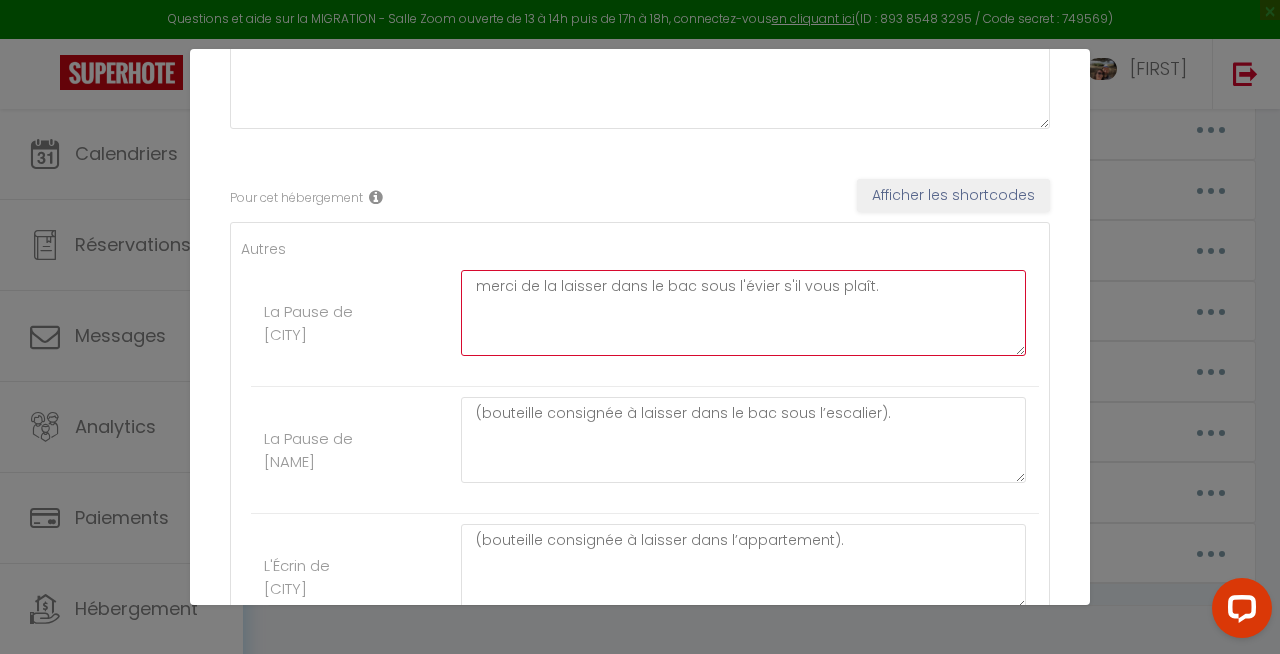 drag, startPoint x: 477, startPoint y: 285, endPoint x: 601, endPoint y: 281, distance: 124.0645 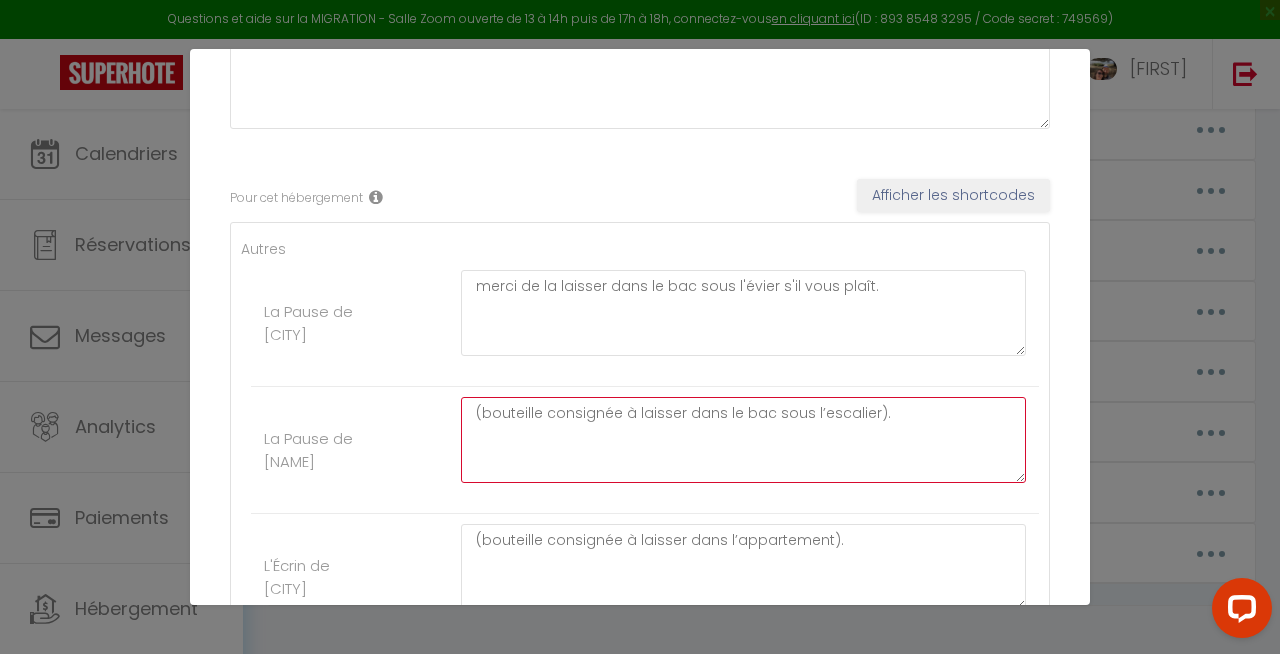 drag, startPoint x: 680, startPoint y: 413, endPoint x: 485, endPoint y: 410, distance: 195.02307 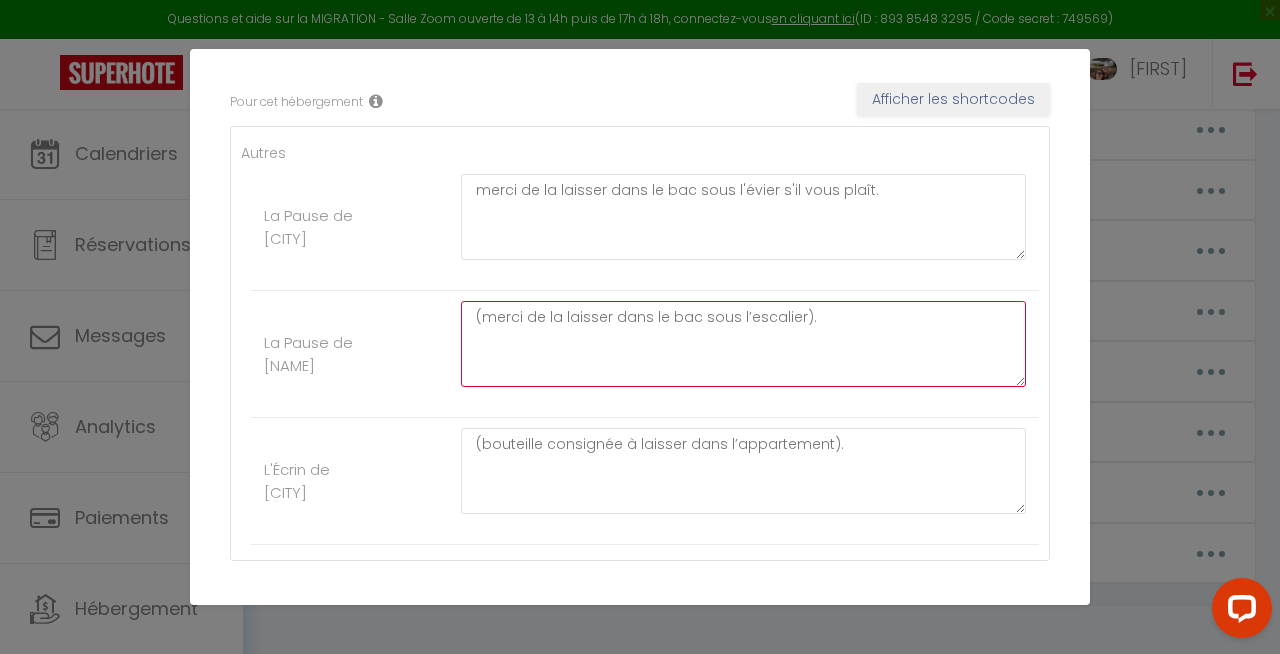 scroll, scrollTop: 335, scrollLeft: 0, axis: vertical 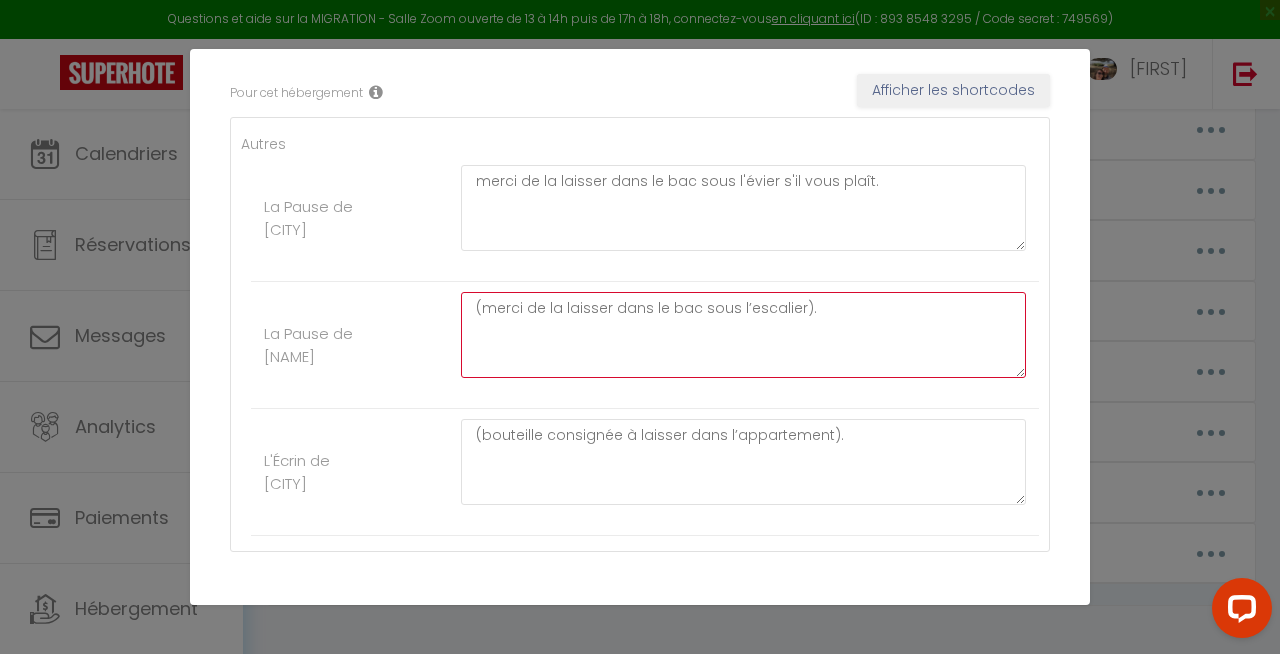 type on "(merci de la laisser dans le bac sous l’escalier)." 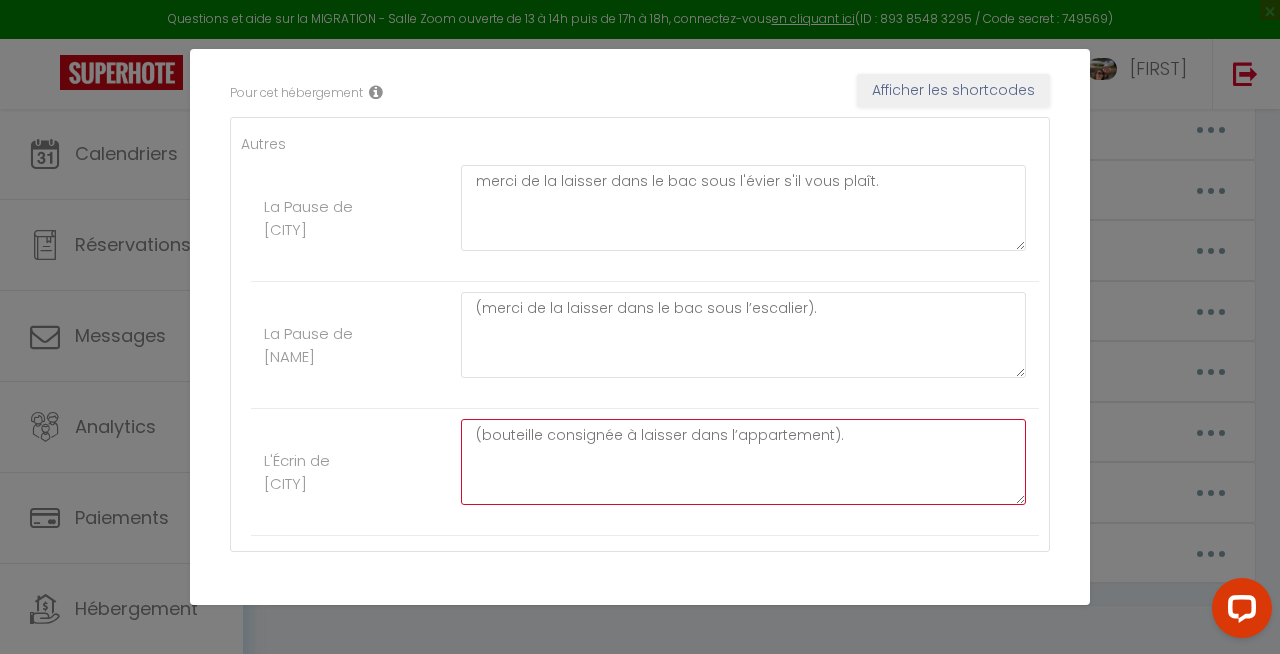 drag, startPoint x: 679, startPoint y: 436, endPoint x: 484, endPoint y: 431, distance: 195.06409 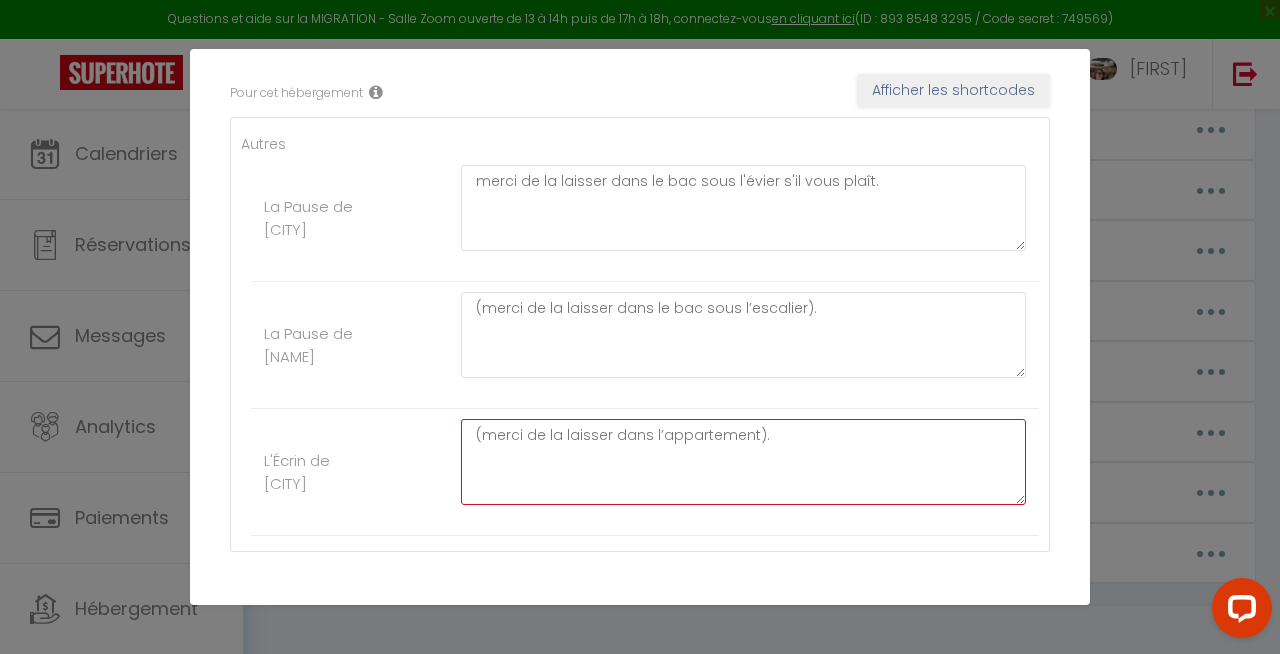click on "(merci de la laisser dans l’appartement)." at bounding box center (743, 462) 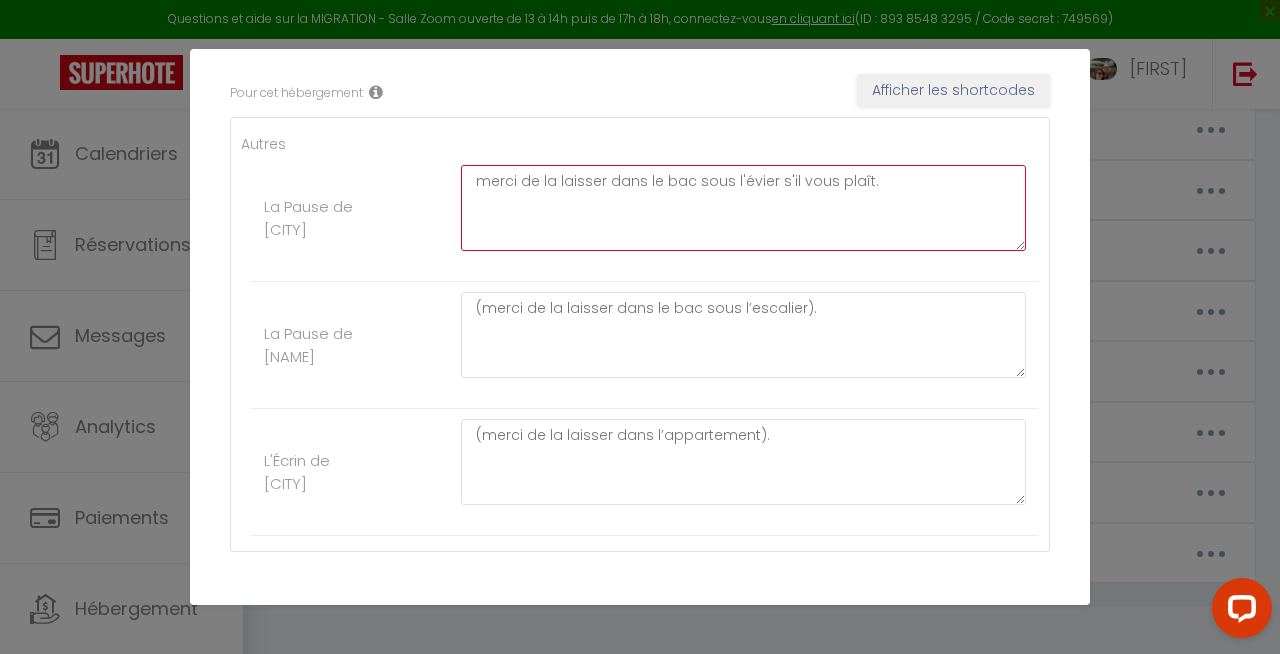 click on "merci de la laisser dans le bac sous l'évier s'il vous plaît." at bounding box center (743, 208) 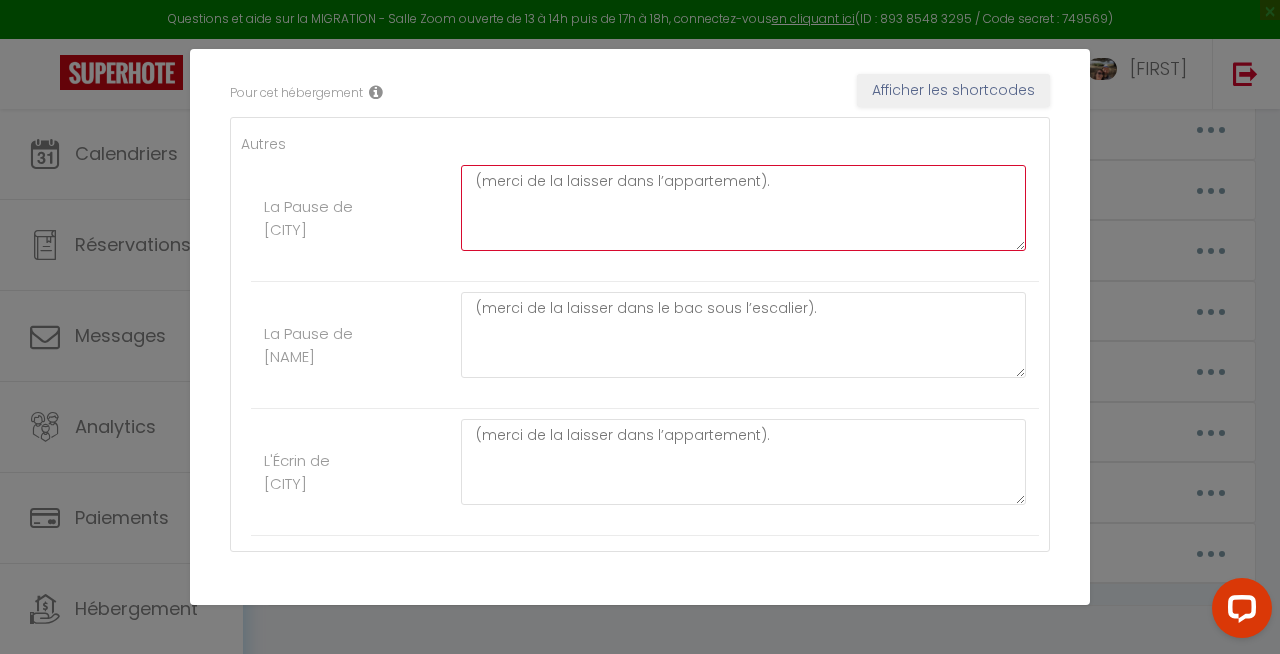 scroll, scrollTop: 432, scrollLeft: 0, axis: vertical 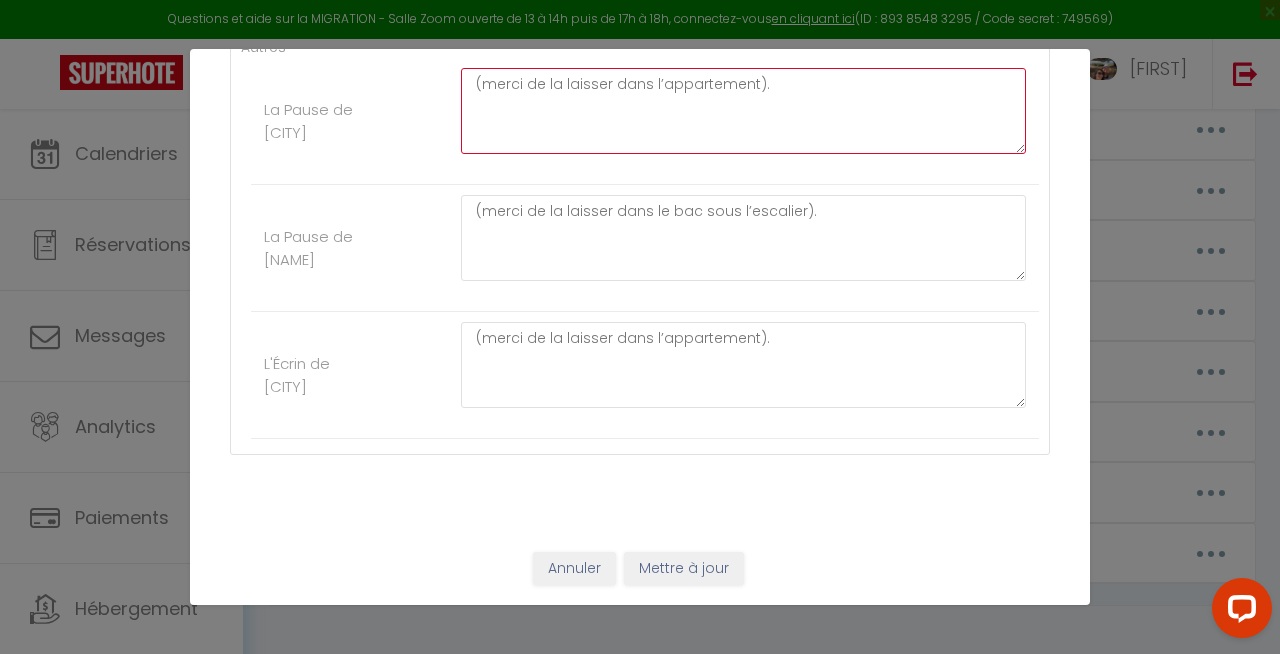 type on "(merci de la laisser dans l’appartement)." 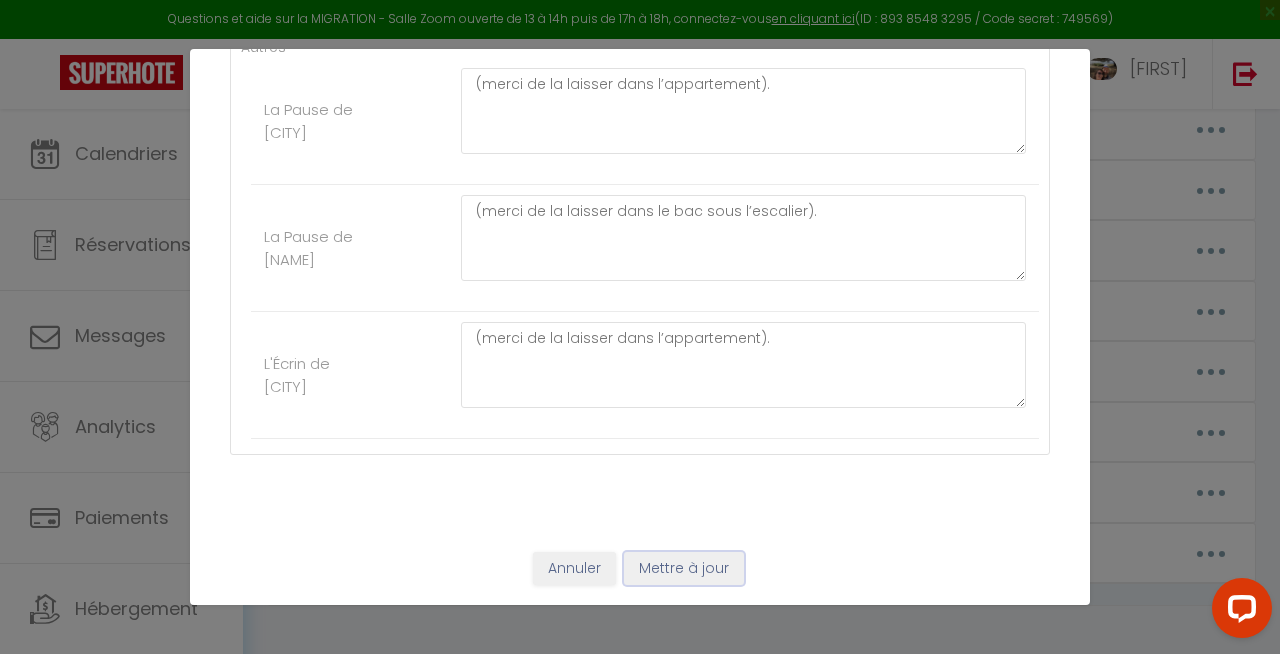 click on "Mettre à jour" at bounding box center [684, 569] 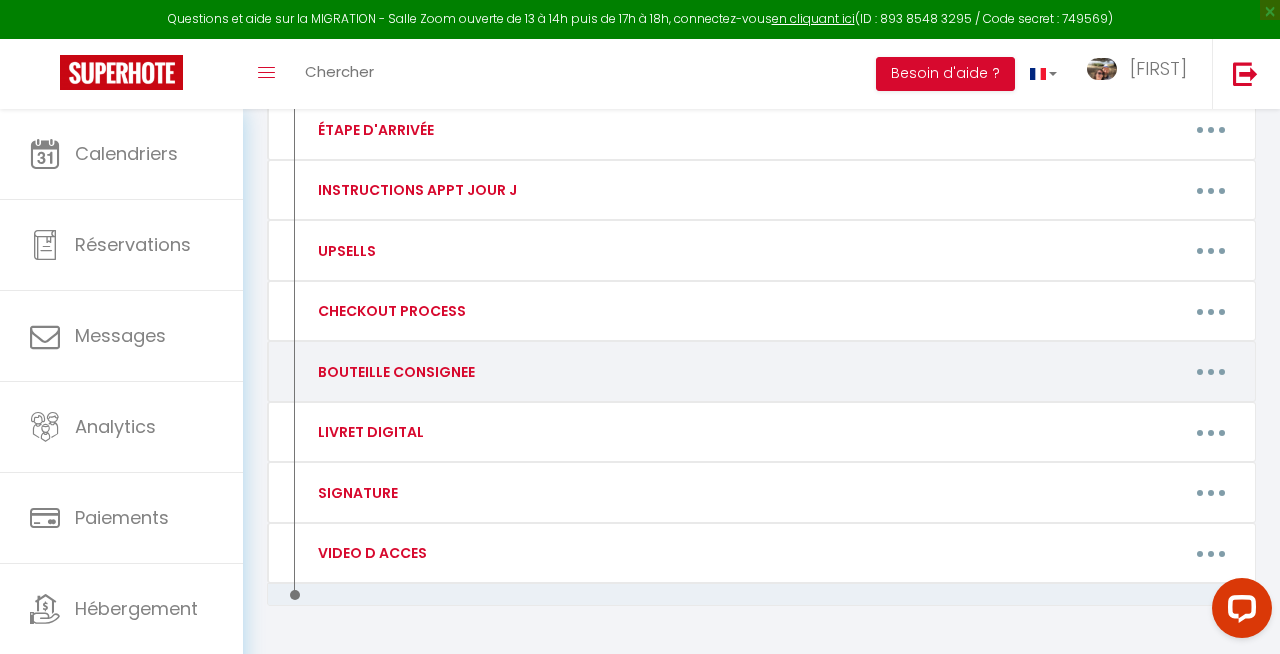 click at bounding box center [1211, 372] 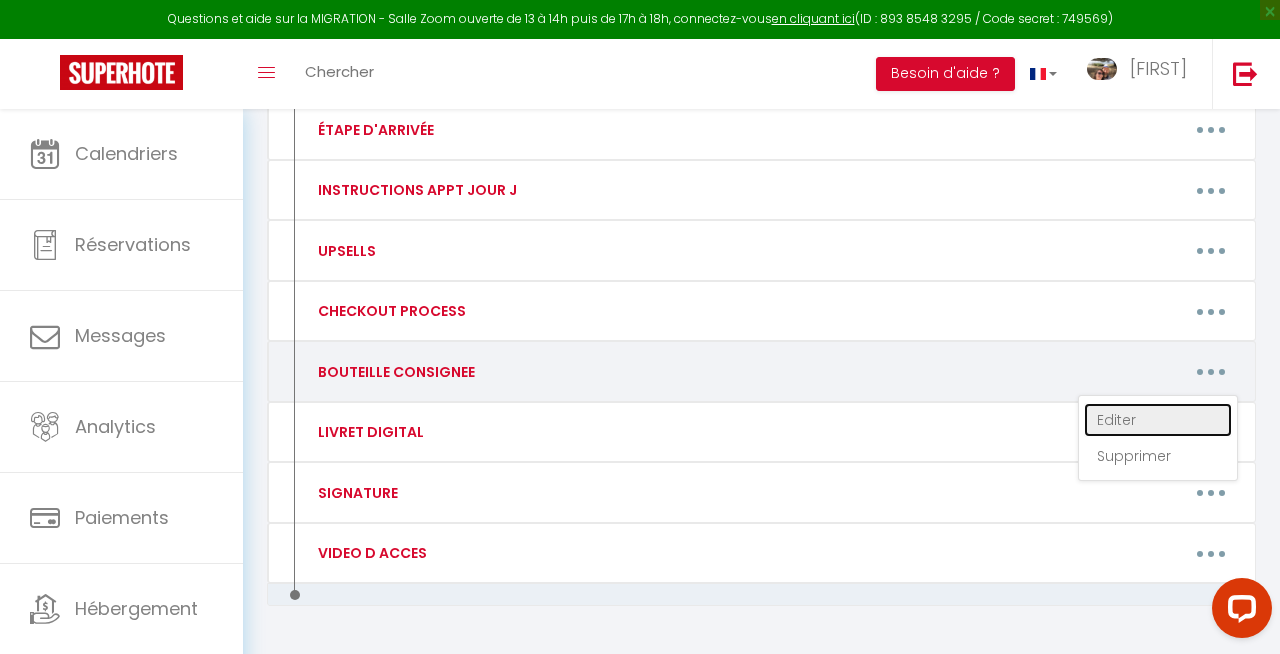 click on "Editer" at bounding box center [1158, 420] 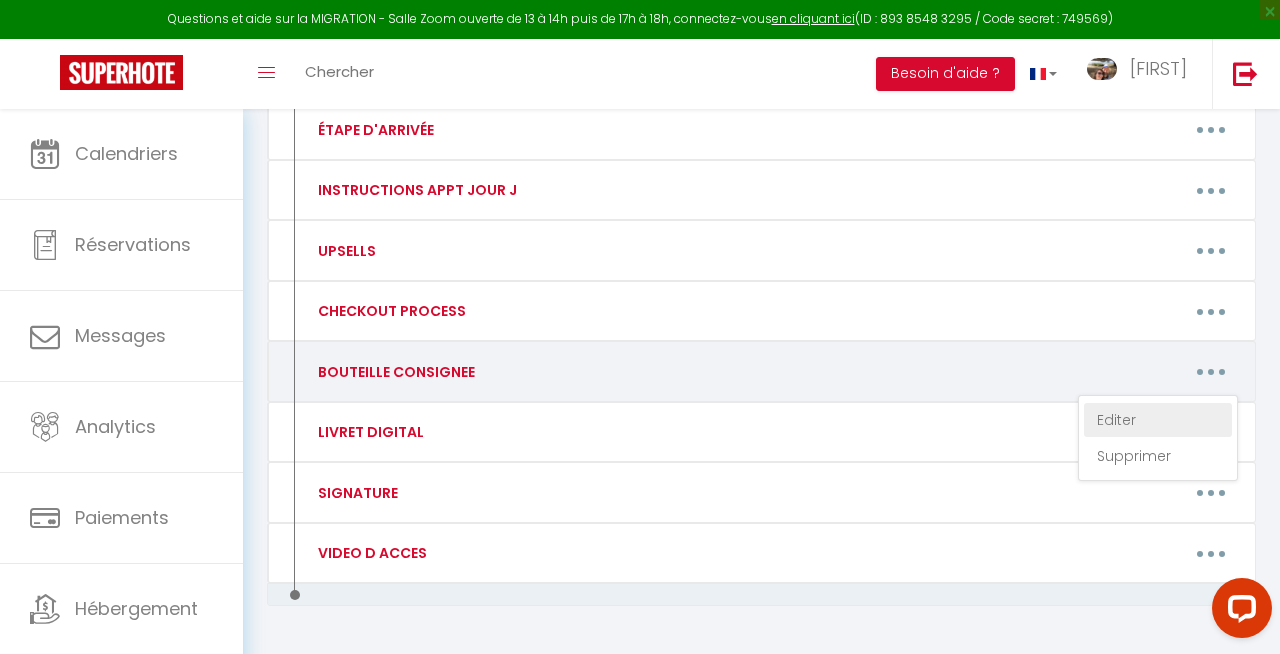type on "BOUTEILLE CONSIGNEE" 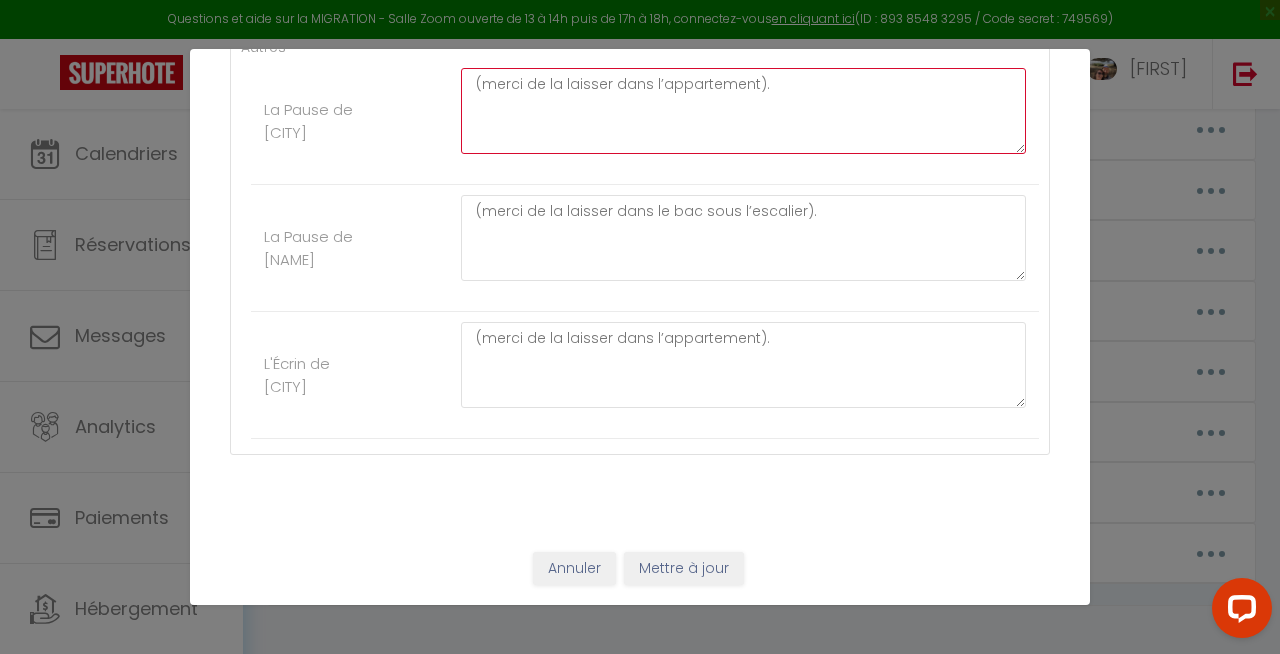click on "(merci de la laisser dans l’appartement)." at bounding box center [743, 111] 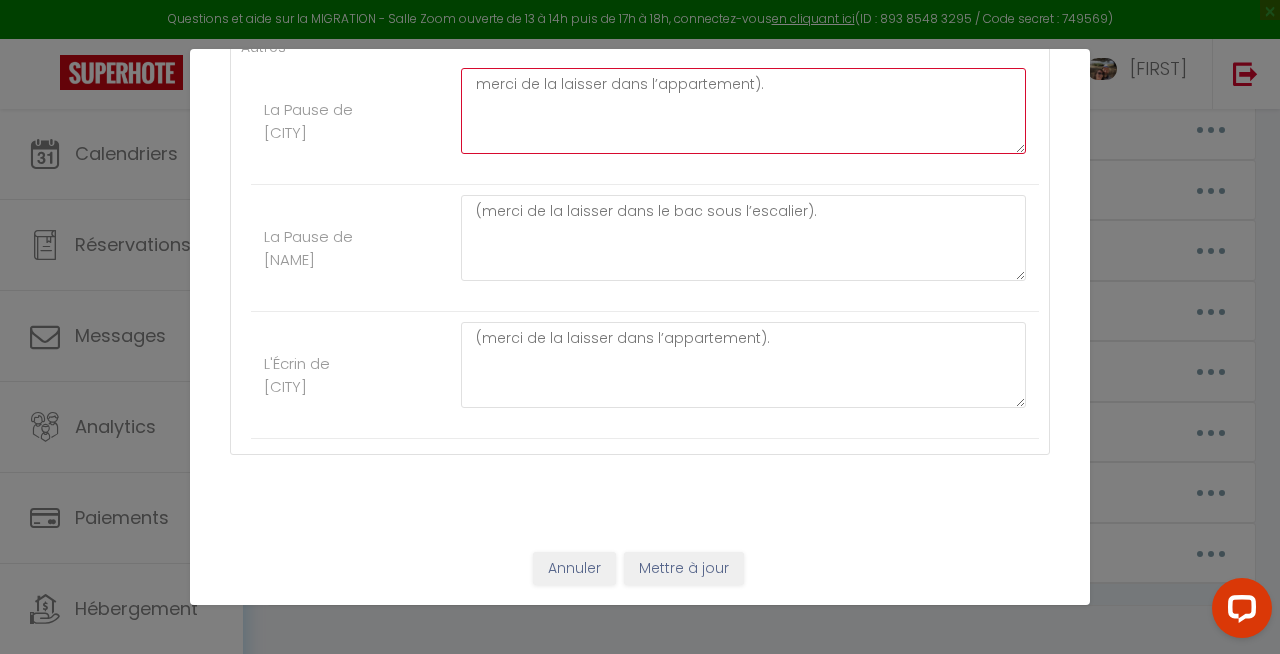 click on "merci de la laisser dans l’appartement)." at bounding box center [743, 111] 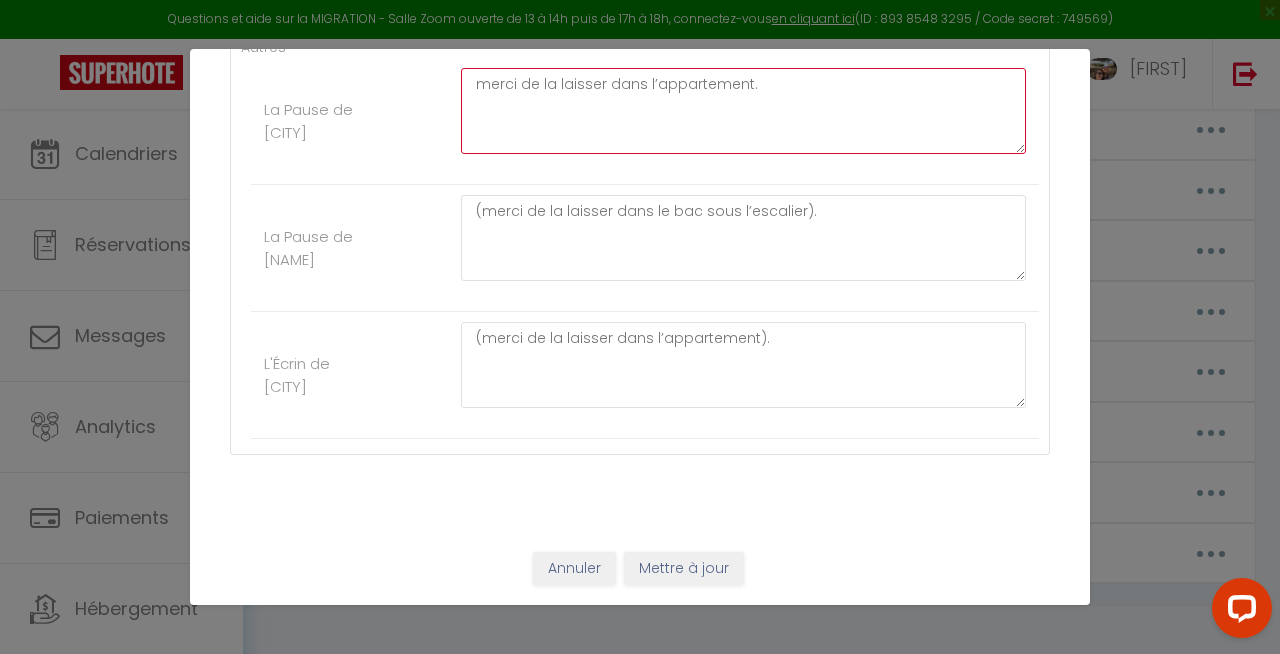 type on "merci de la laisser dans l’appartement." 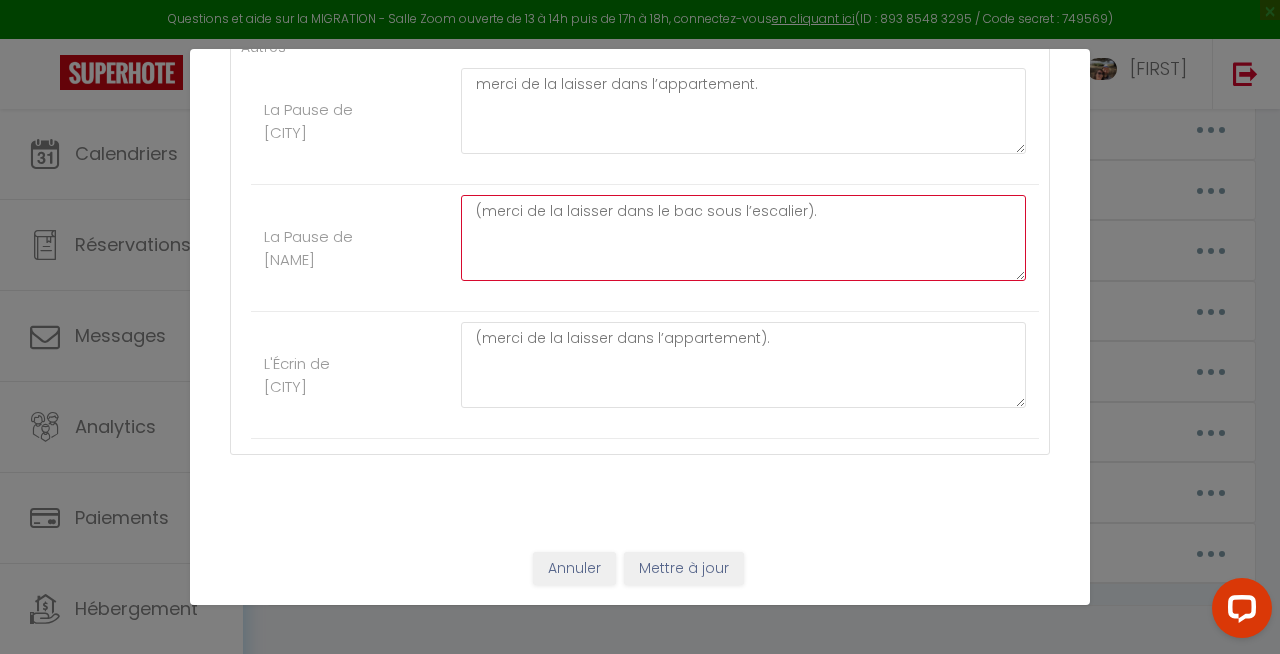 click on "(merci de la laisser dans le bac sous l’escalier)." at bounding box center [743, 238] 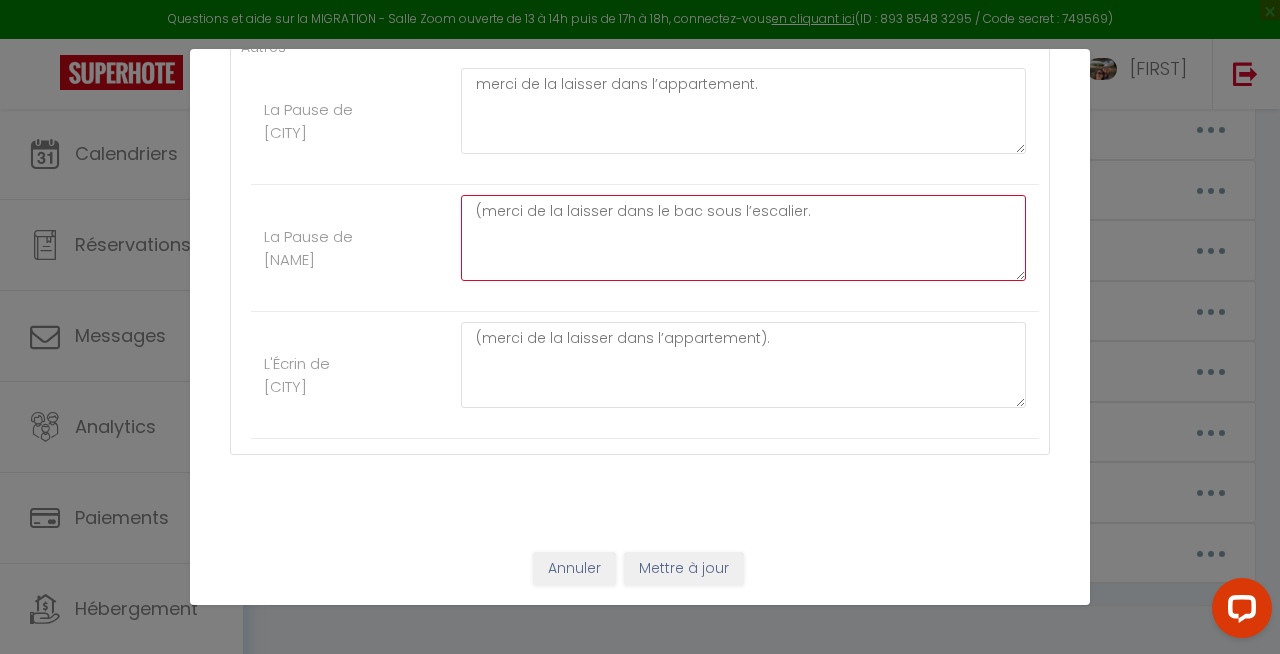 click on "(merci de la laisser dans le bac sous l’escalier." at bounding box center (743, 238) 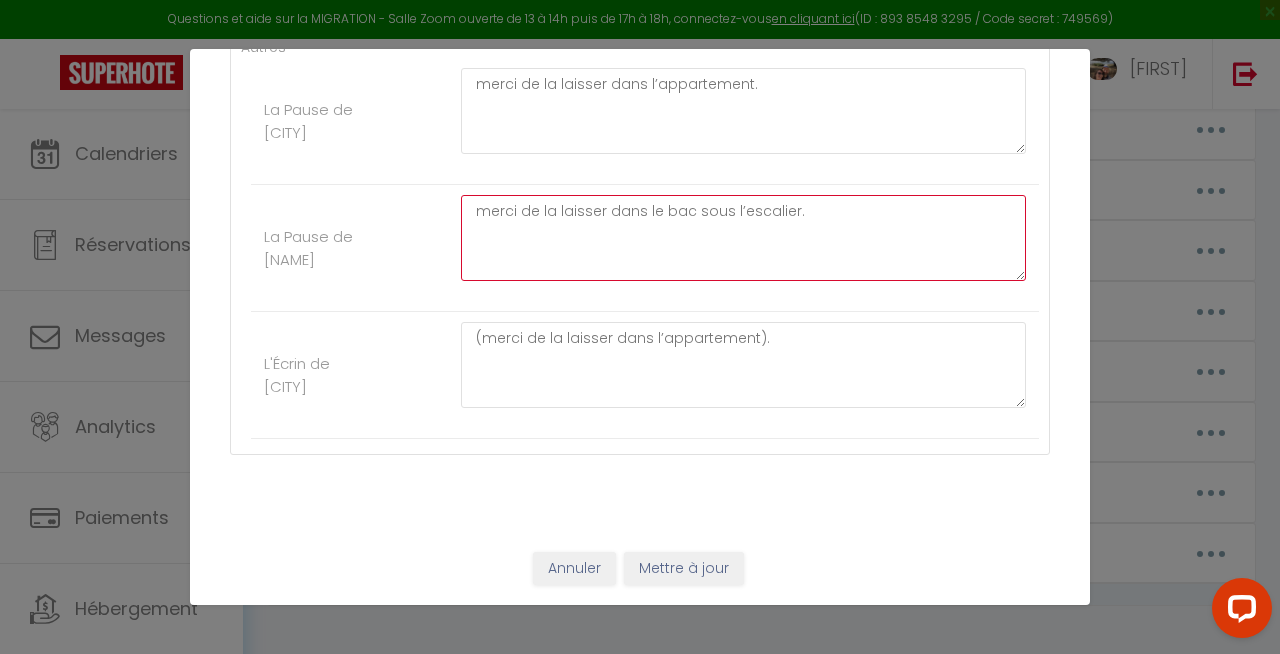 type on "merci de la laisser dans le bac sous l’escalier." 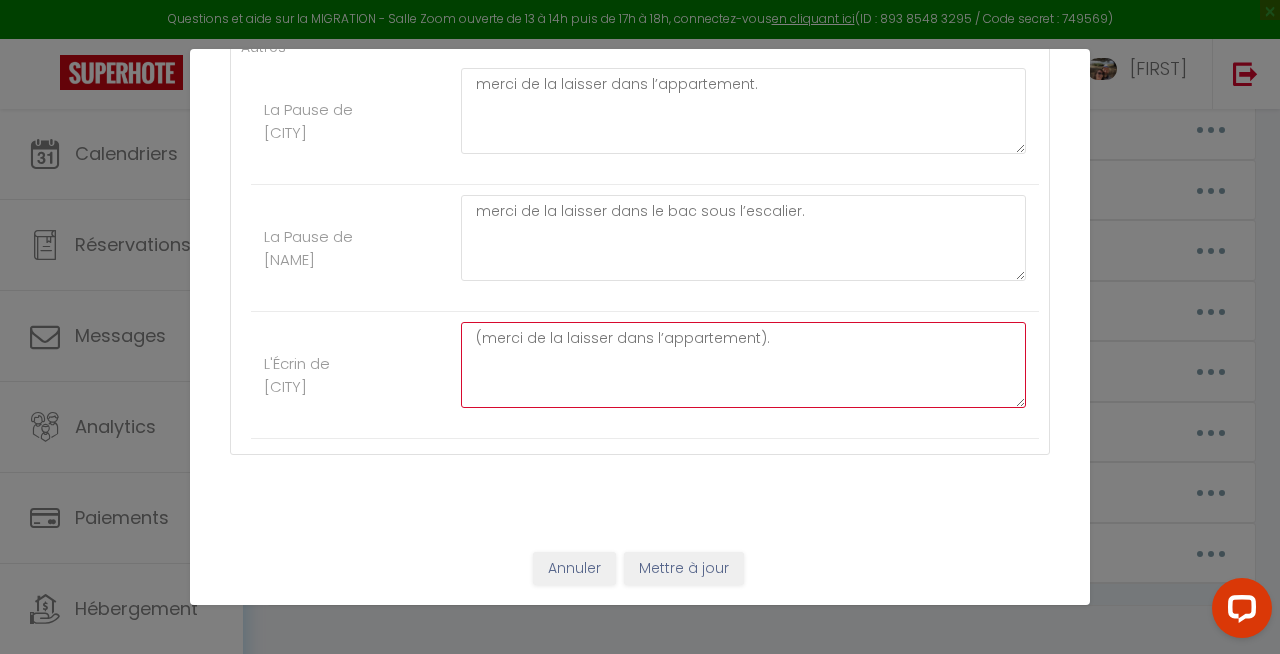 click on "(merci de la laisser dans l’appartement)." at bounding box center (743, 365) 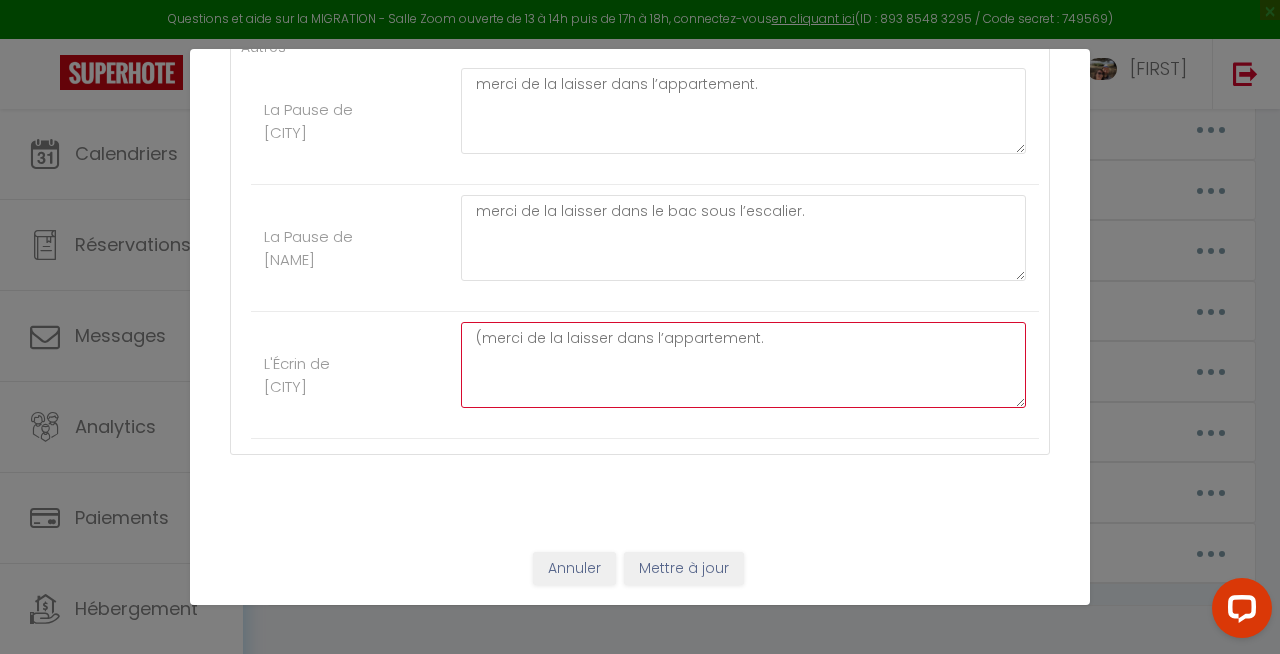 click on "(merci de la laisser dans l’appartement." at bounding box center (743, 365) 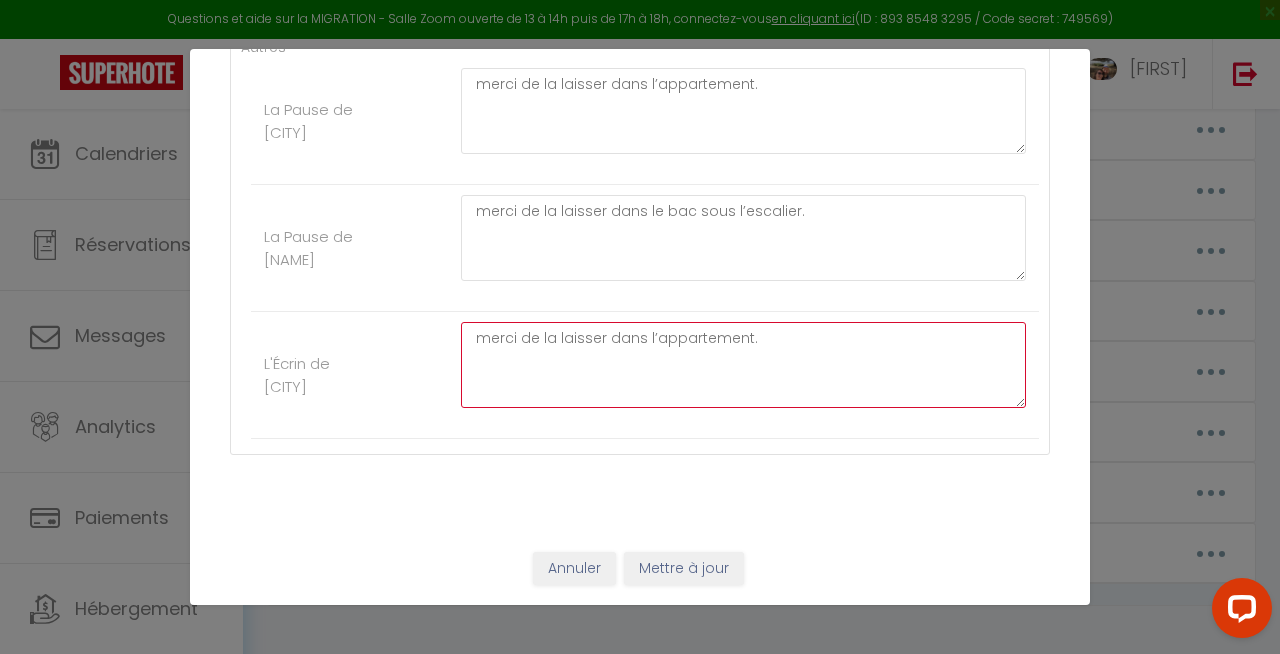 type on "merci de la laisser dans l’appartement." 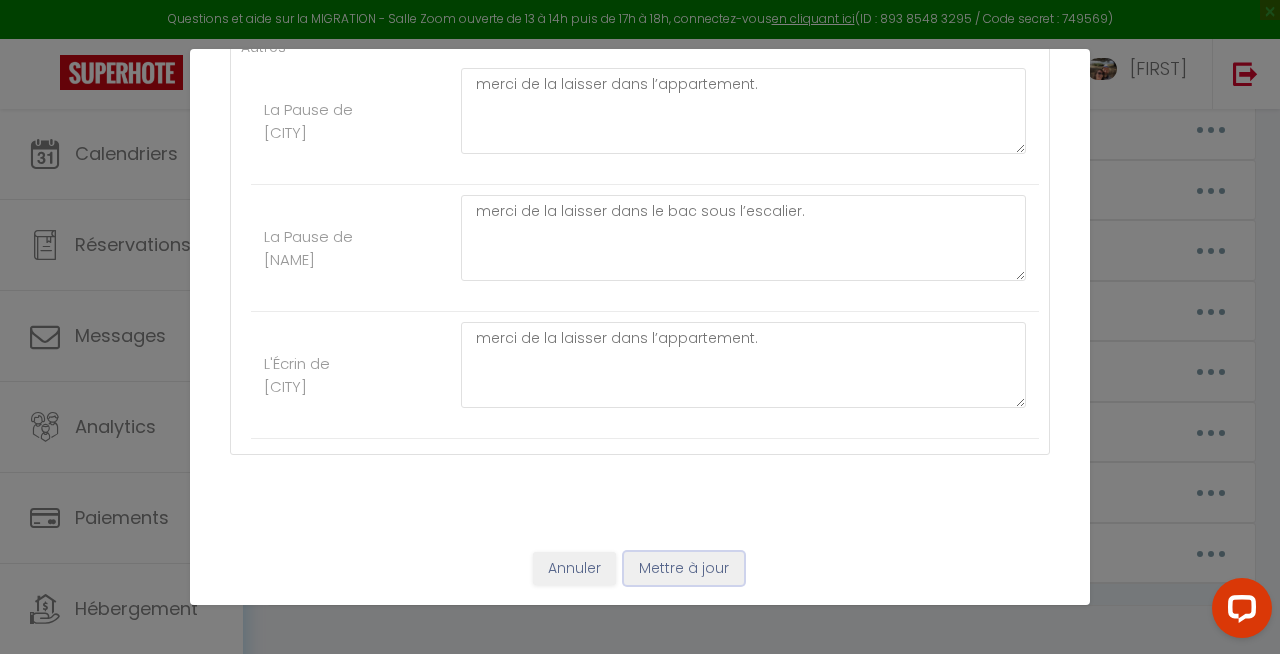 click on "Mettre à jour" at bounding box center [684, 569] 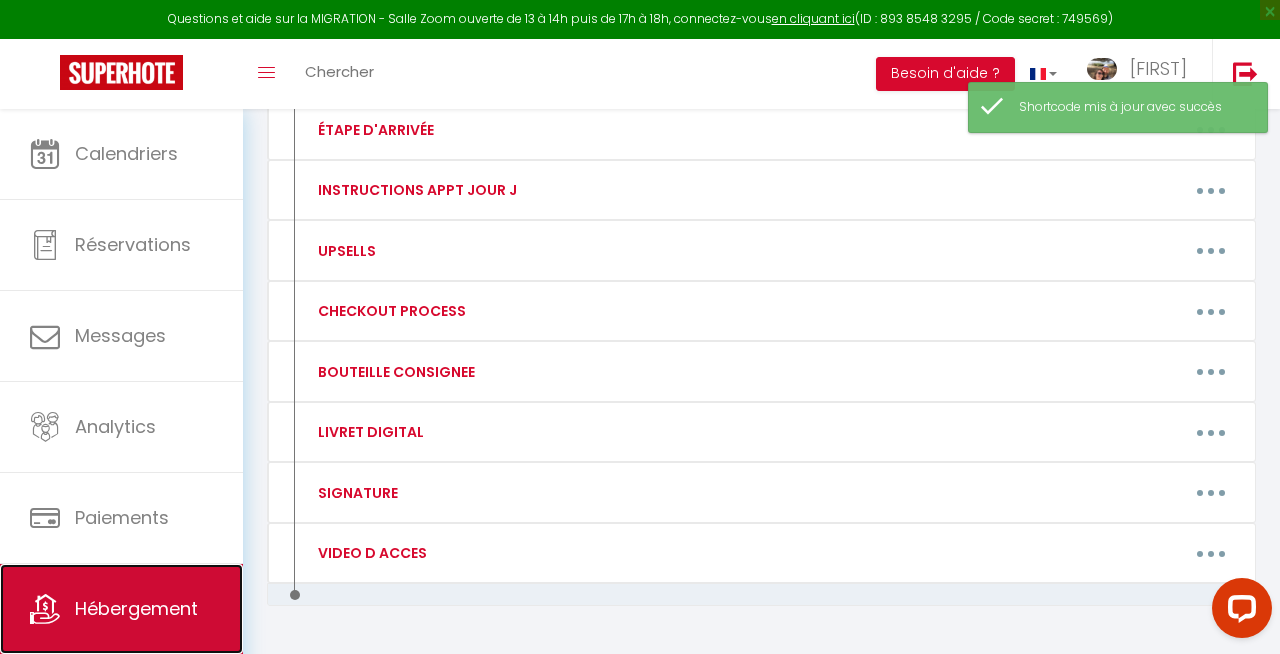 click on "Hébergement" at bounding box center [136, 608] 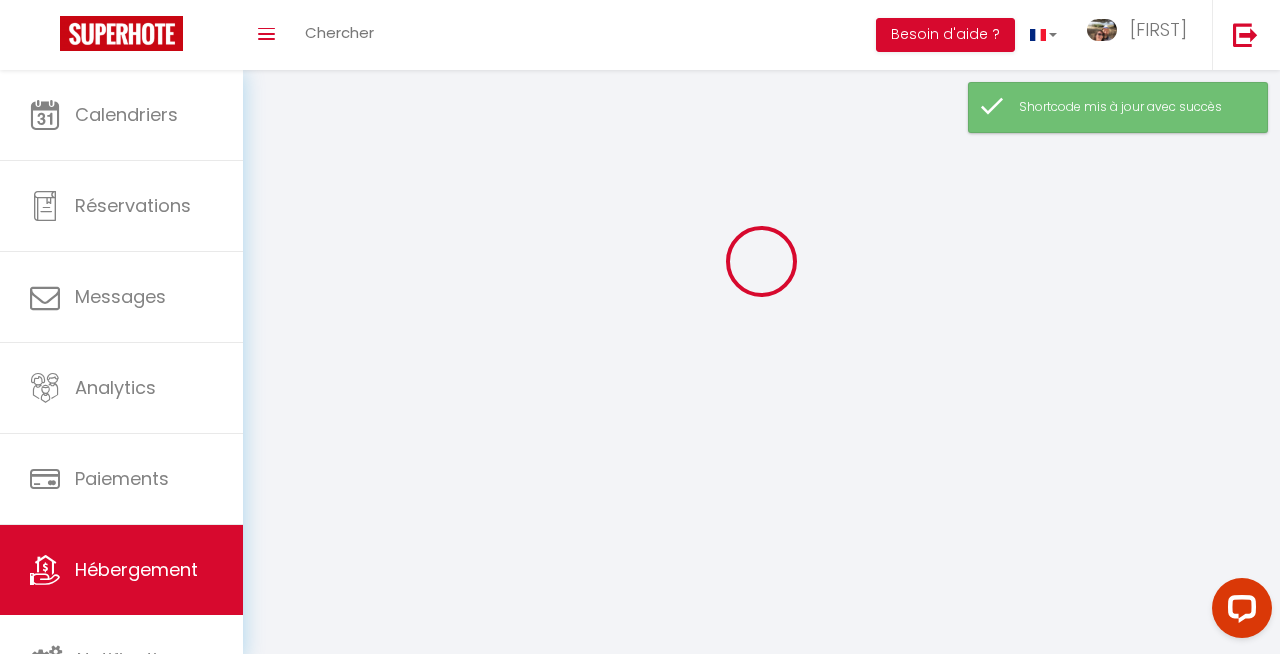 scroll, scrollTop: 0, scrollLeft: 0, axis: both 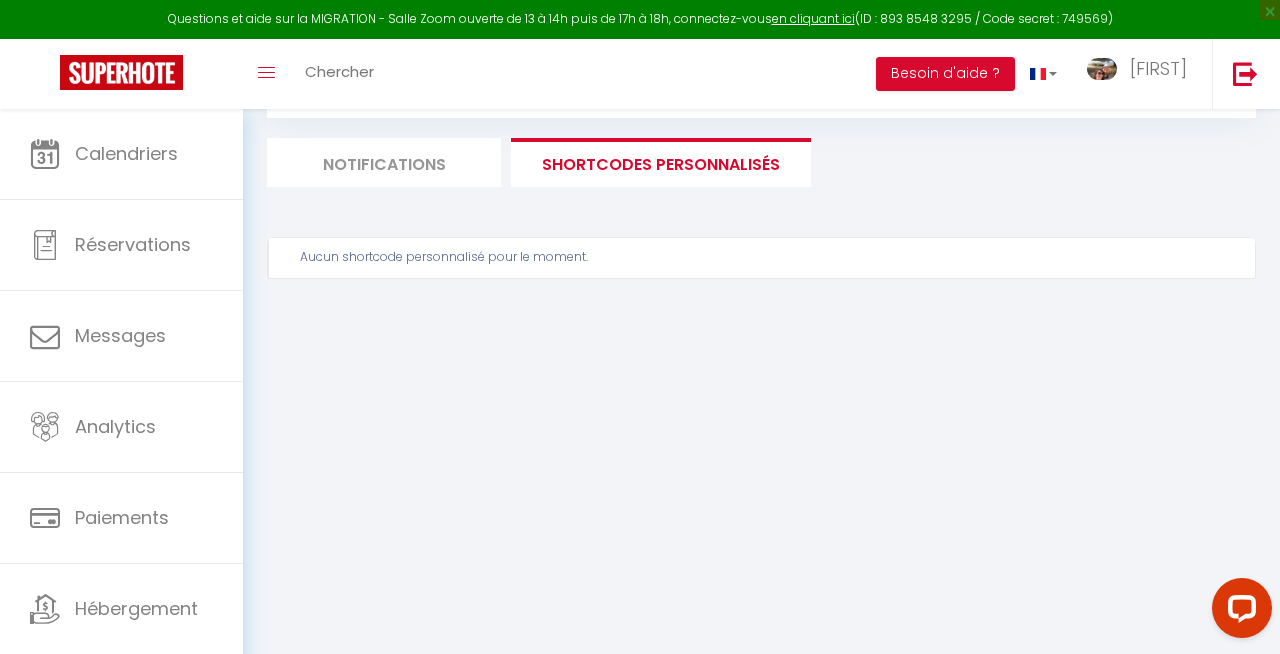 click on "Notifications" at bounding box center (384, 162) 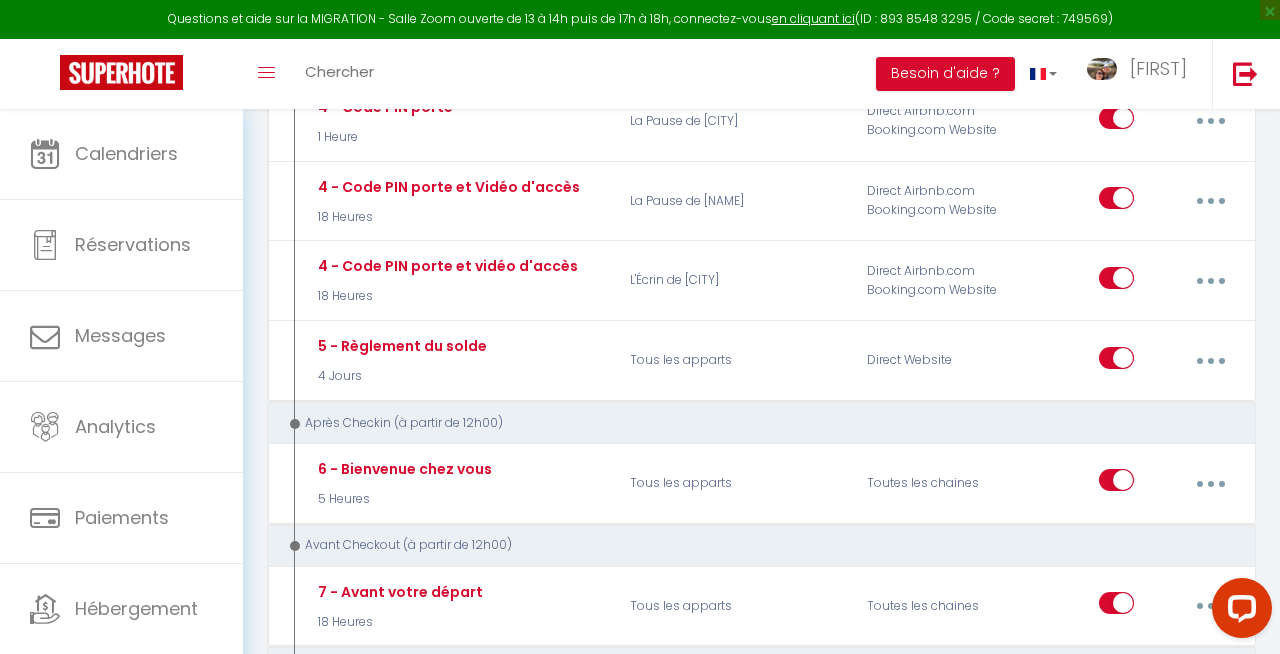 scroll, scrollTop: 1401, scrollLeft: 0, axis: vertical 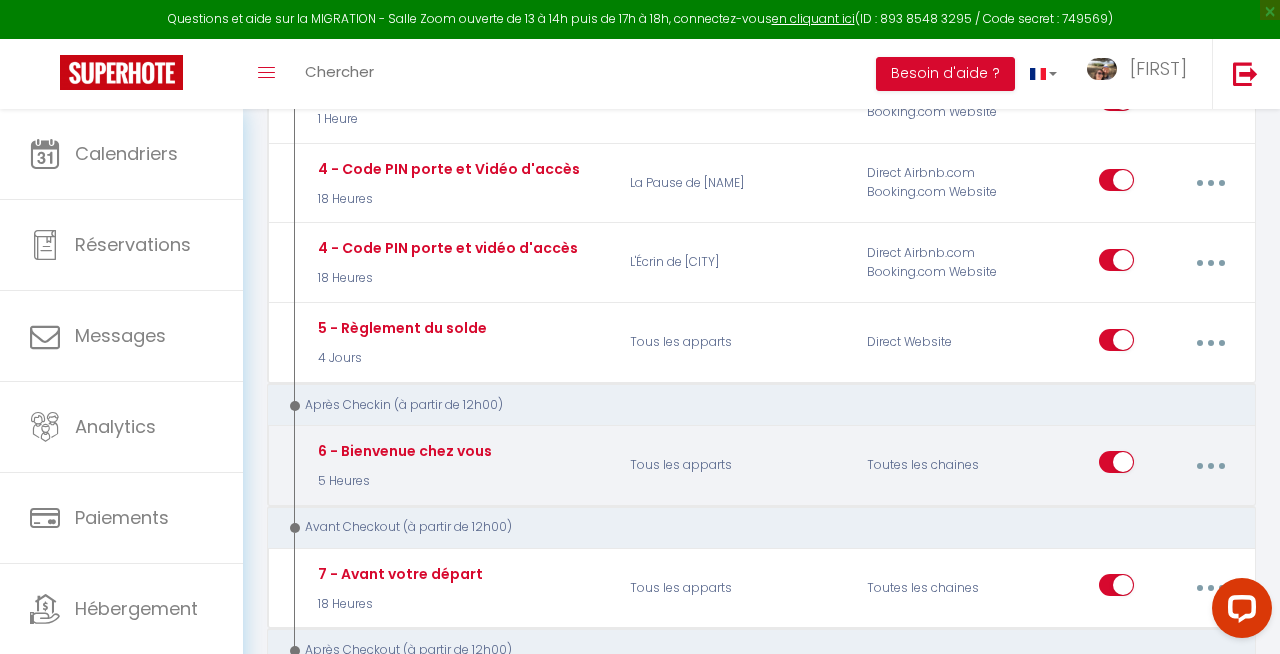 click at bounding box center [1210, 465] 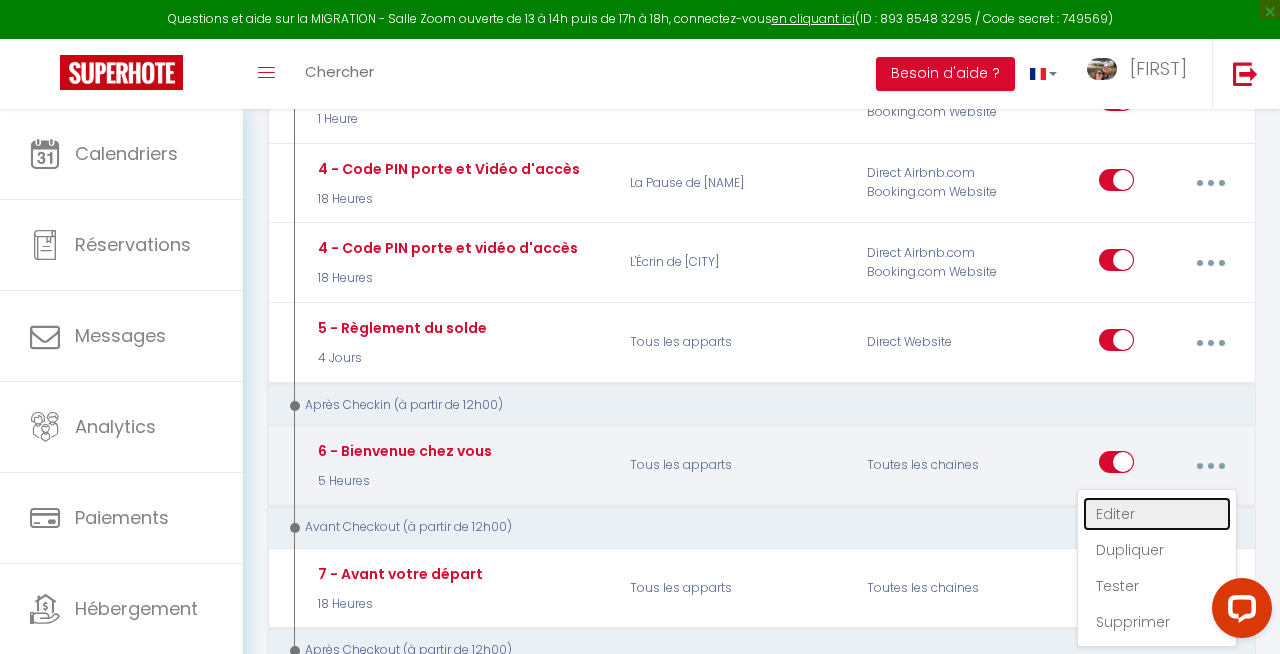 click on "Editer" at bounding box center (1157, 514) 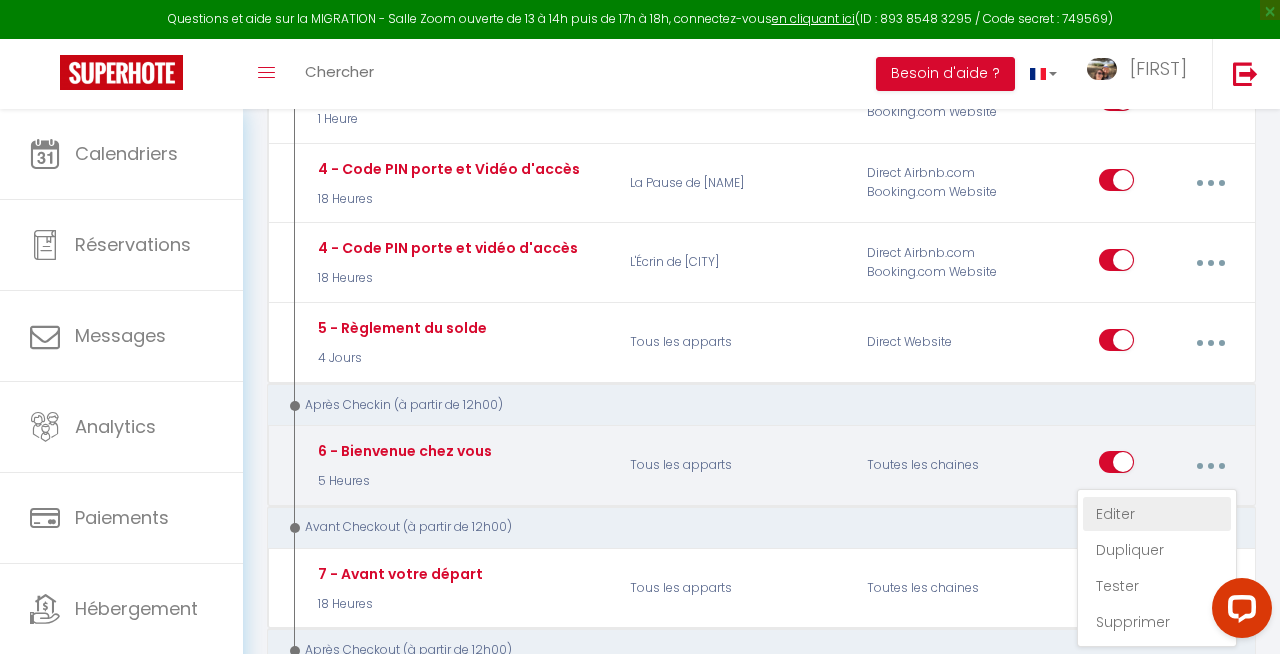 type on "6 - Bienvenue chez vous" 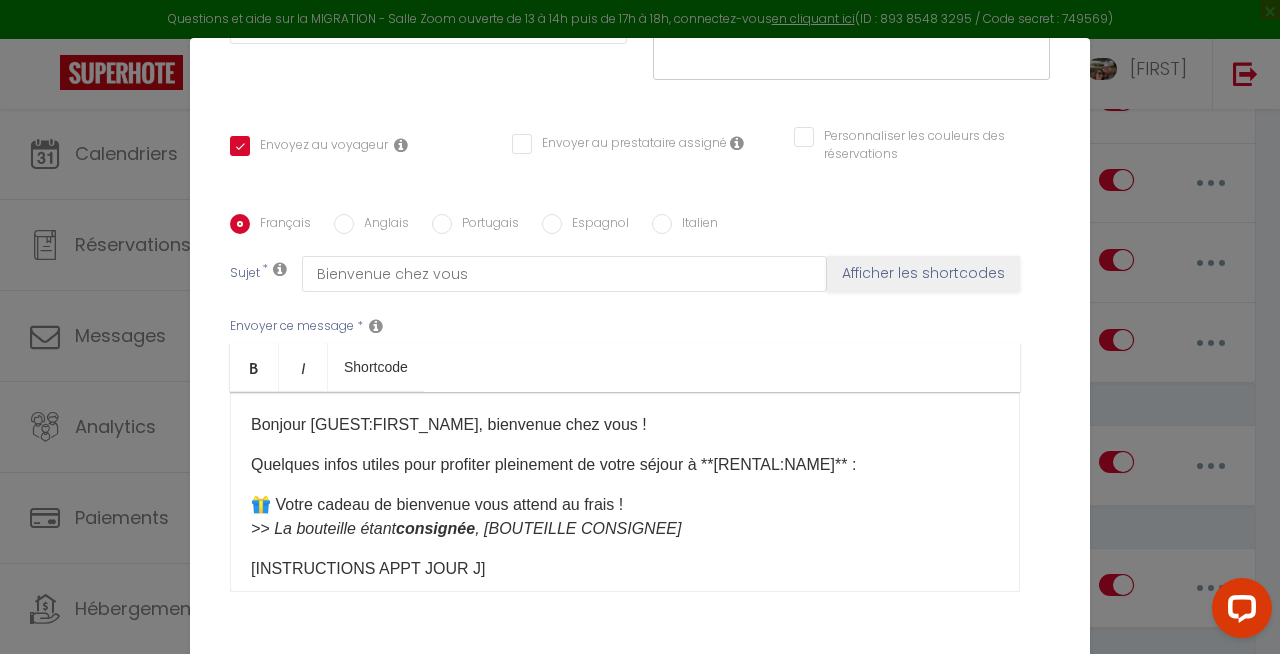 scroll, scrollTop: 385, scrollLeft: 0, axis: vertical 